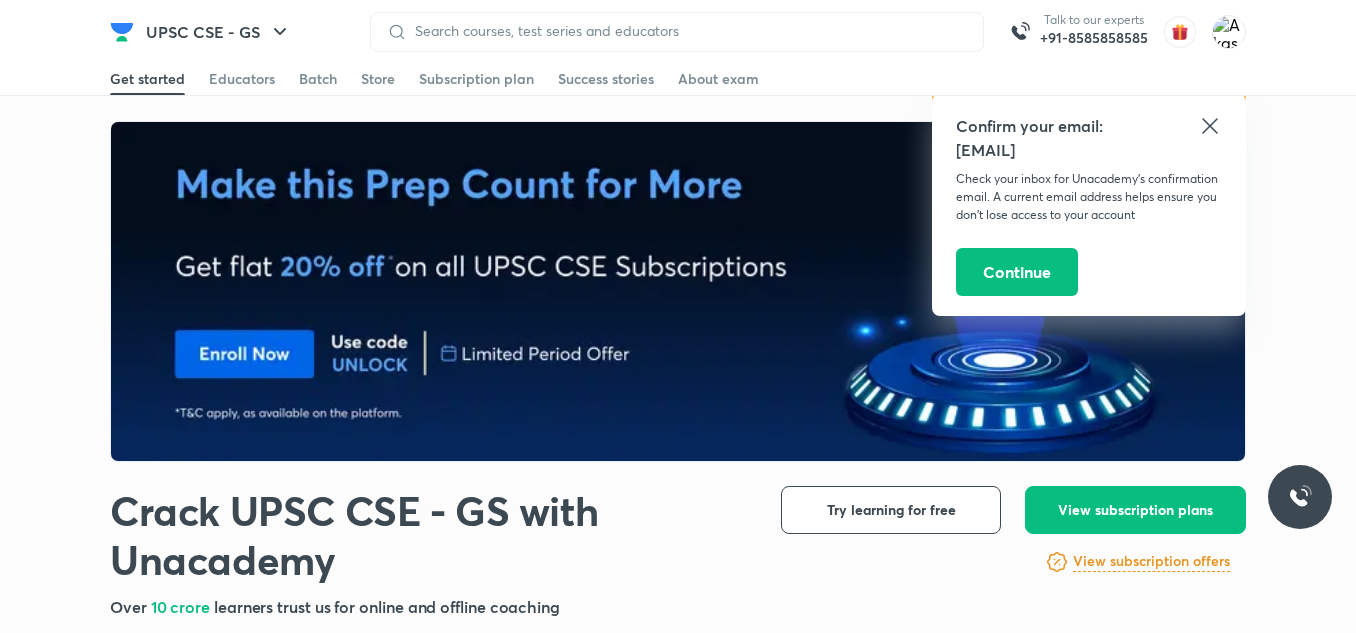 scroll, scrollTop: 0, scrollLeft: 0, axis: both 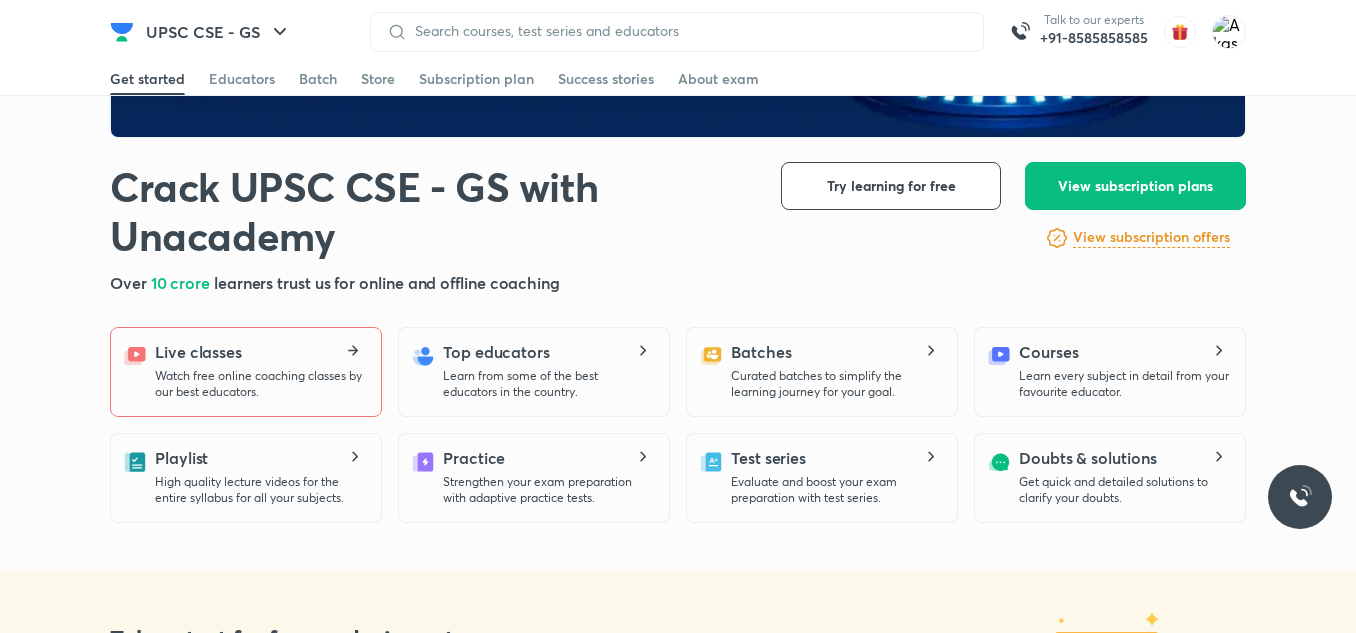 click on "Watch free online coaching classes by our best educators." at bounding box center (260, 384) 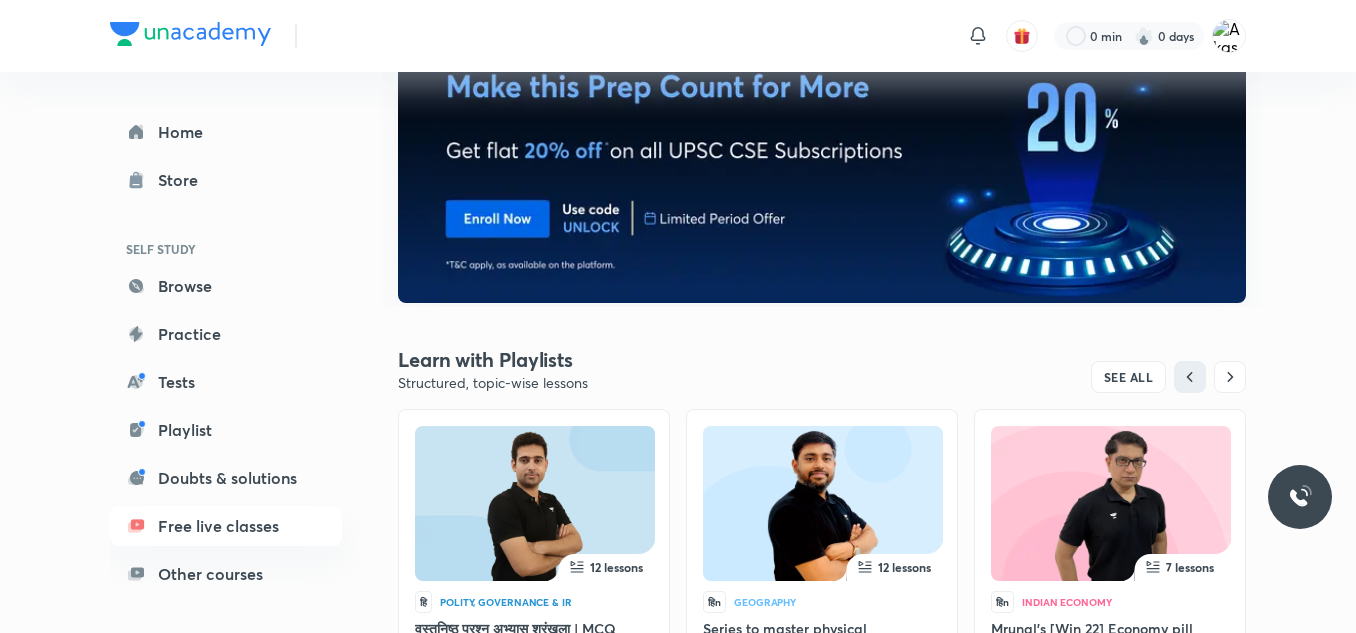 scroll, scrollTop: 0, scrollLeft: 0, axis: both 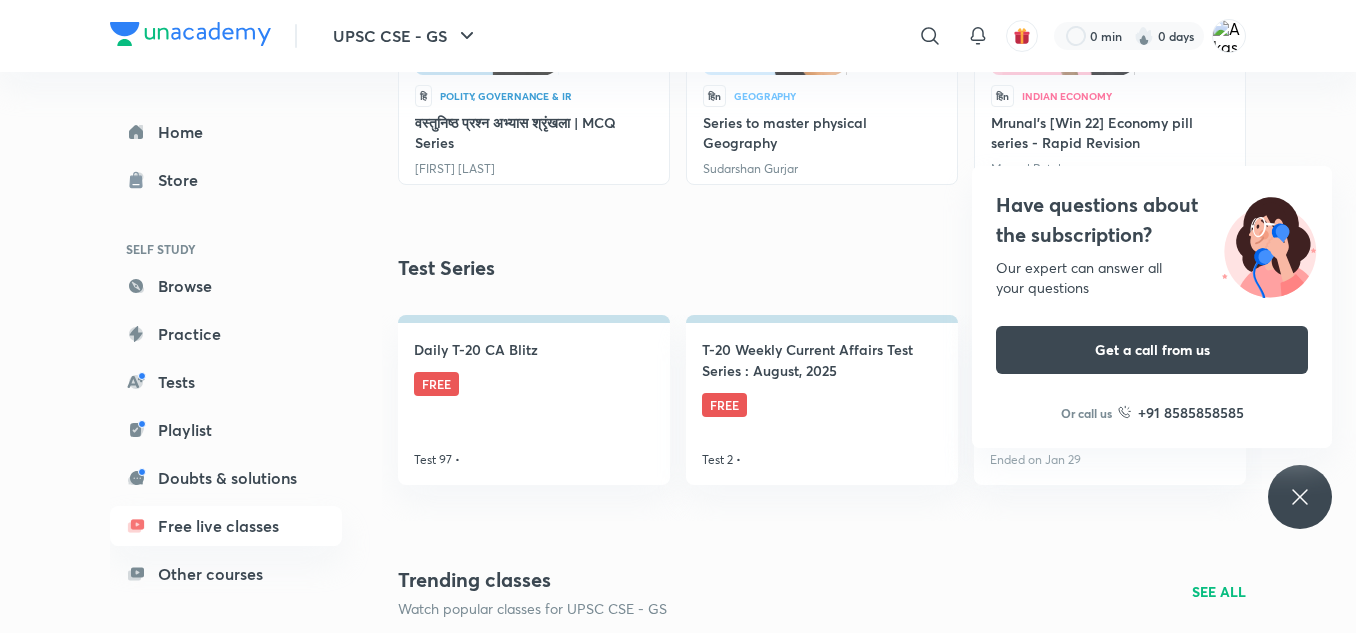 click on "Have questions about the subscription? Our expert can answer all your questions Get a call from us Or call us +91 8585858585" at bounding box center (1300, 497) 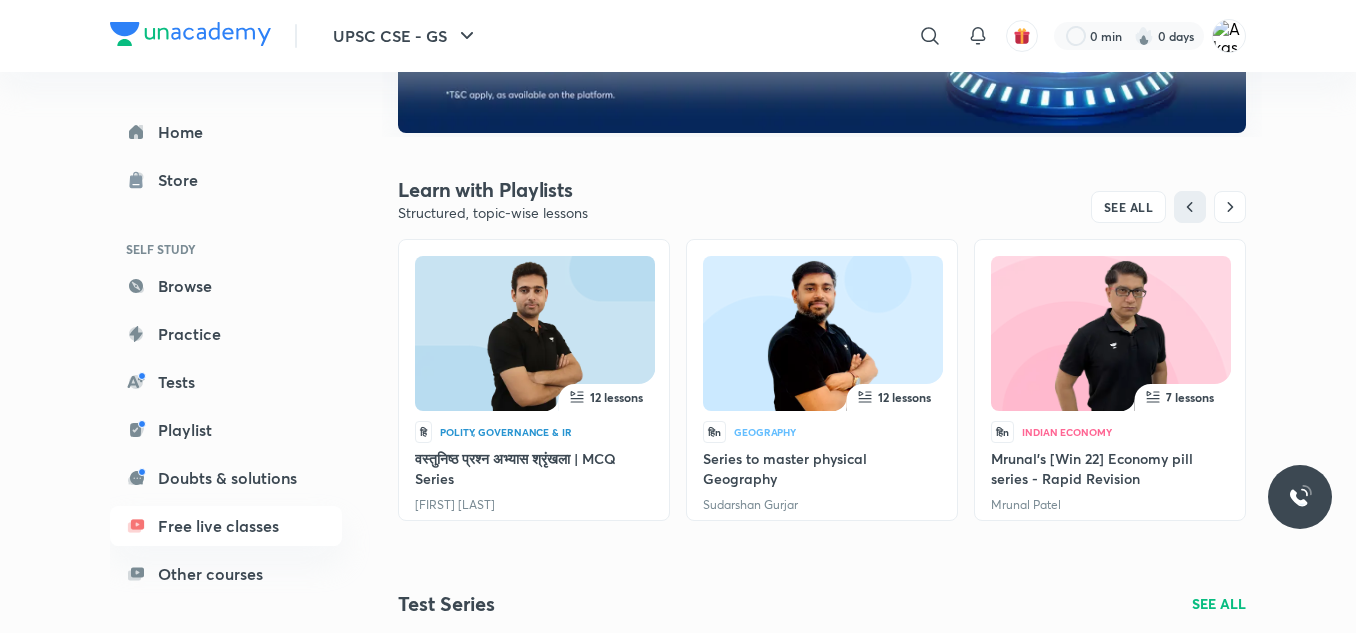 scroll, scrollTop: 464, scrollLeft: 0, axis: vertical 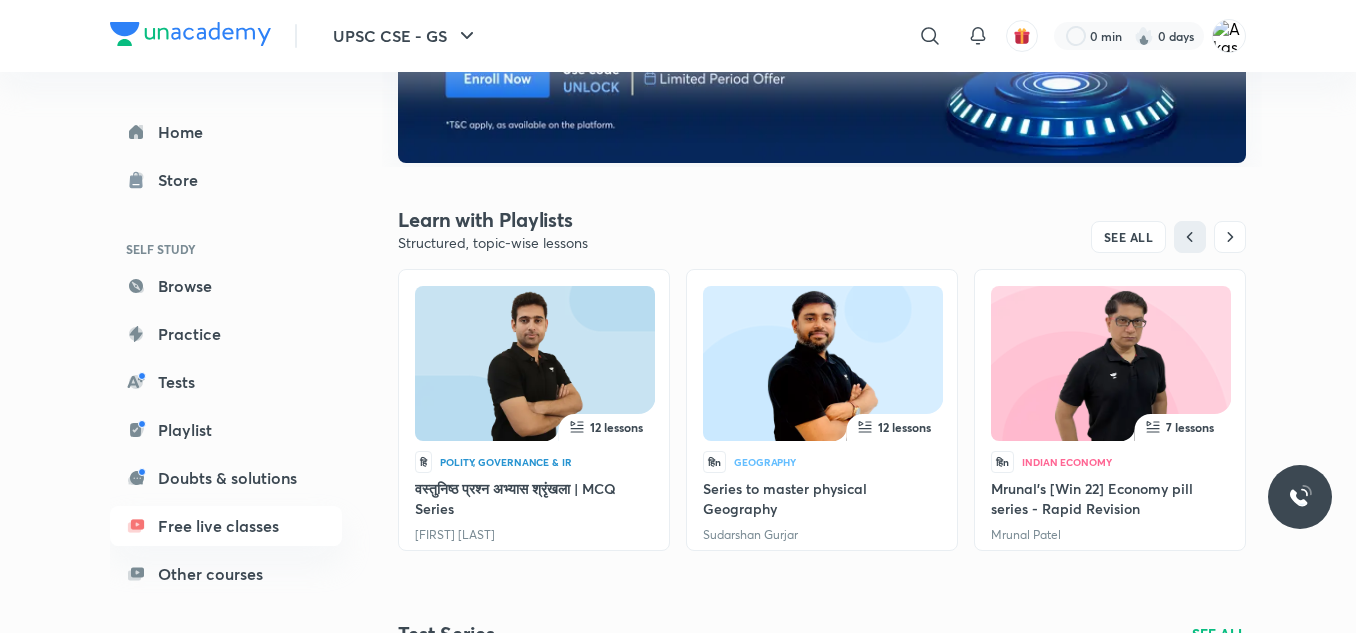 click at bounding box center (823, 367) 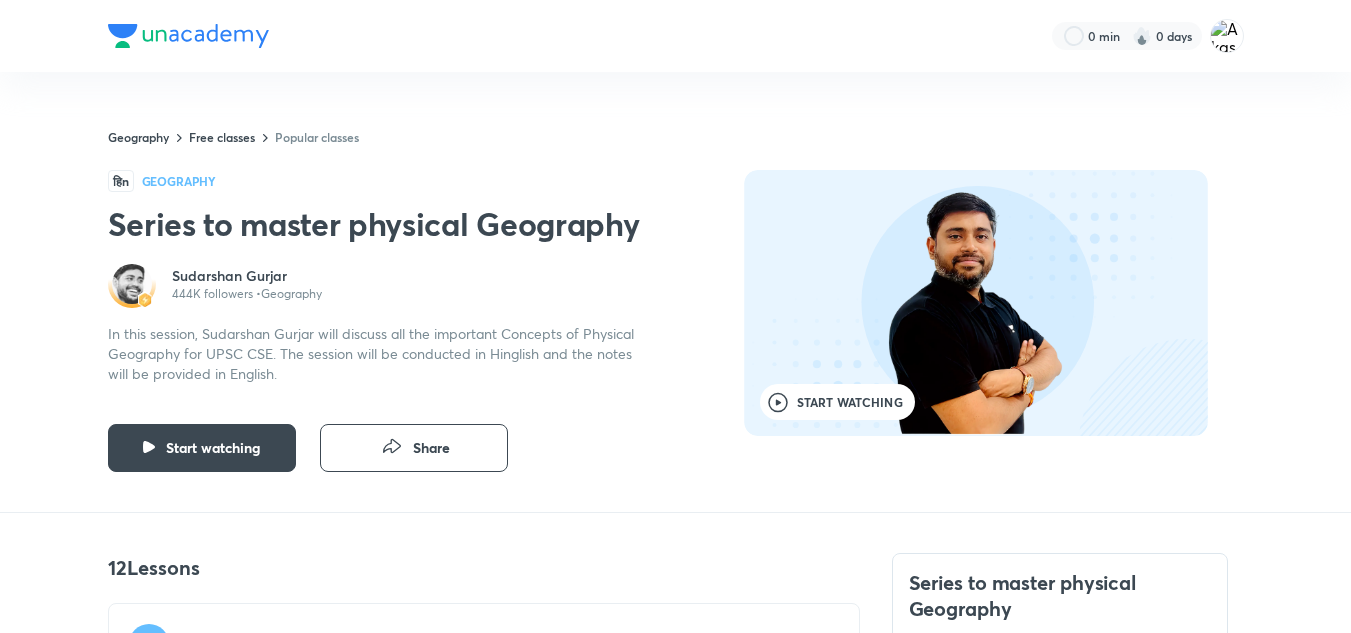 scroll, scrollTop: 0, scrollLeft: 0, axis: both 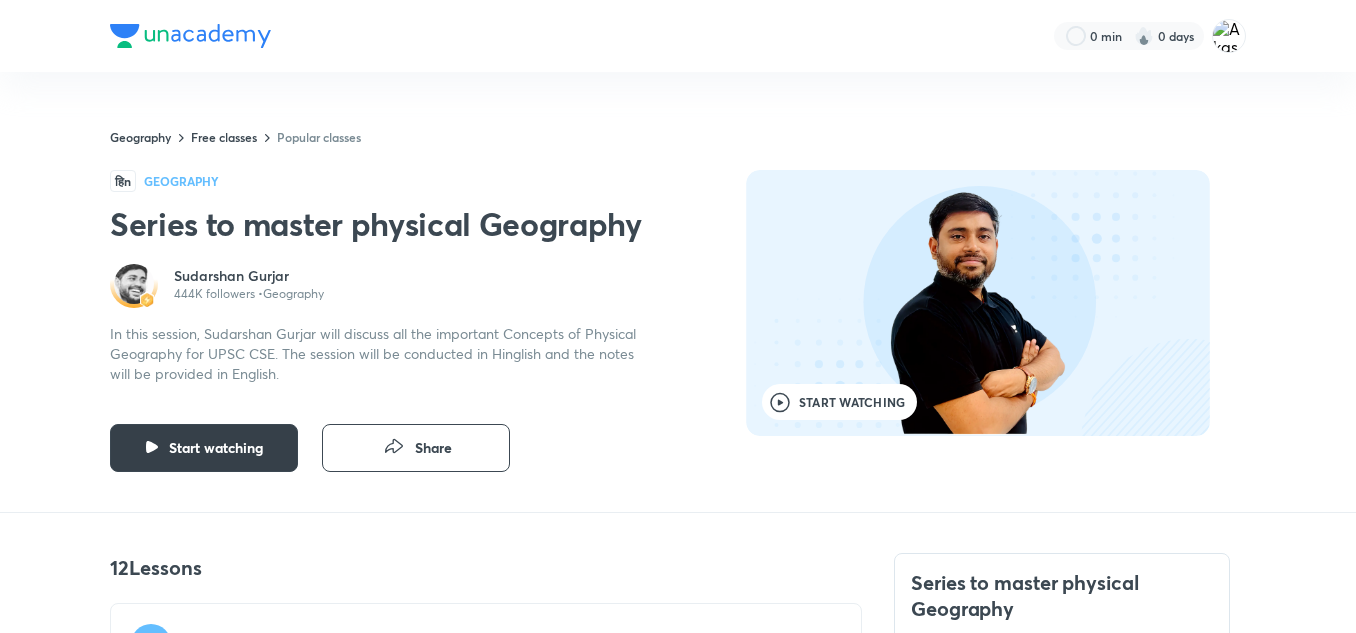 click on "Start watching" at bounding box center (216, 448) 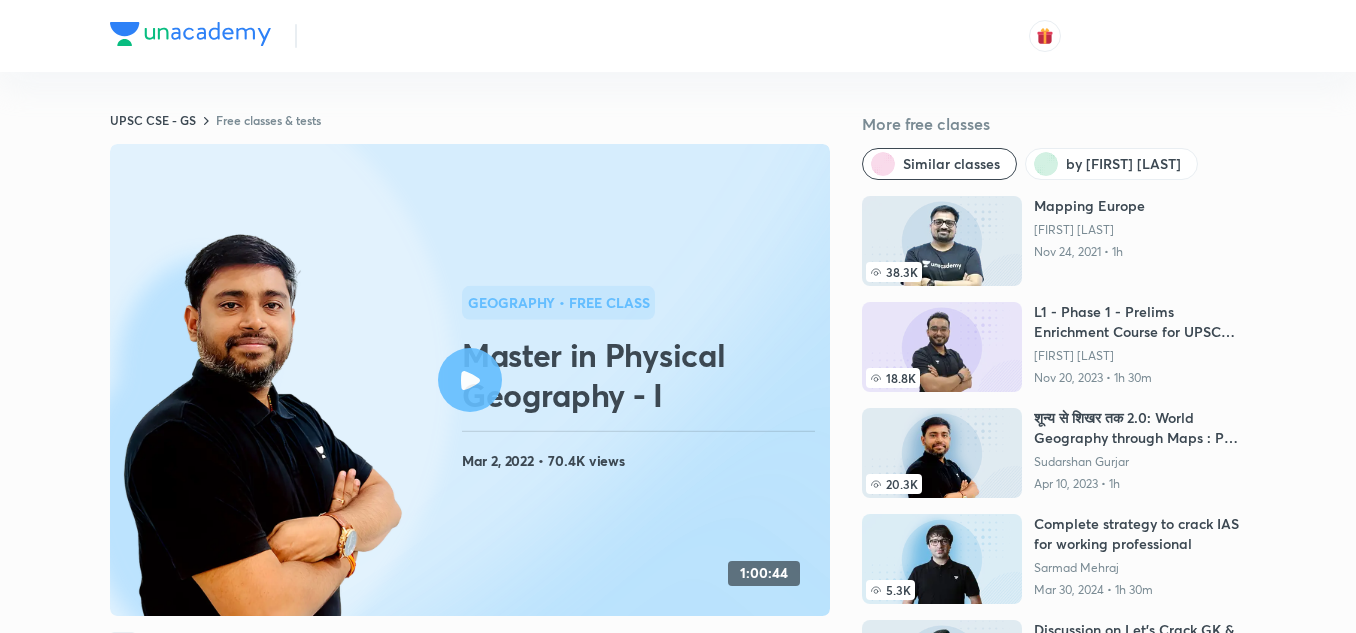 scroll, scrollTop: 0, scrollLeft: 0, axis: both 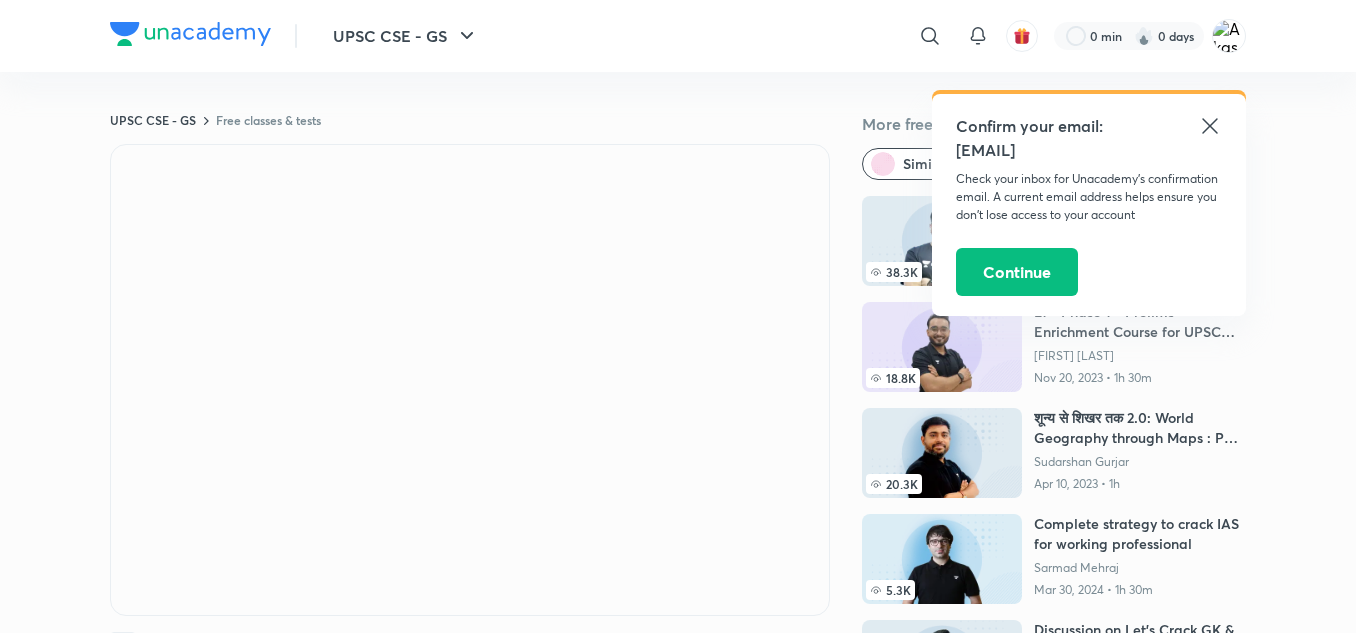click 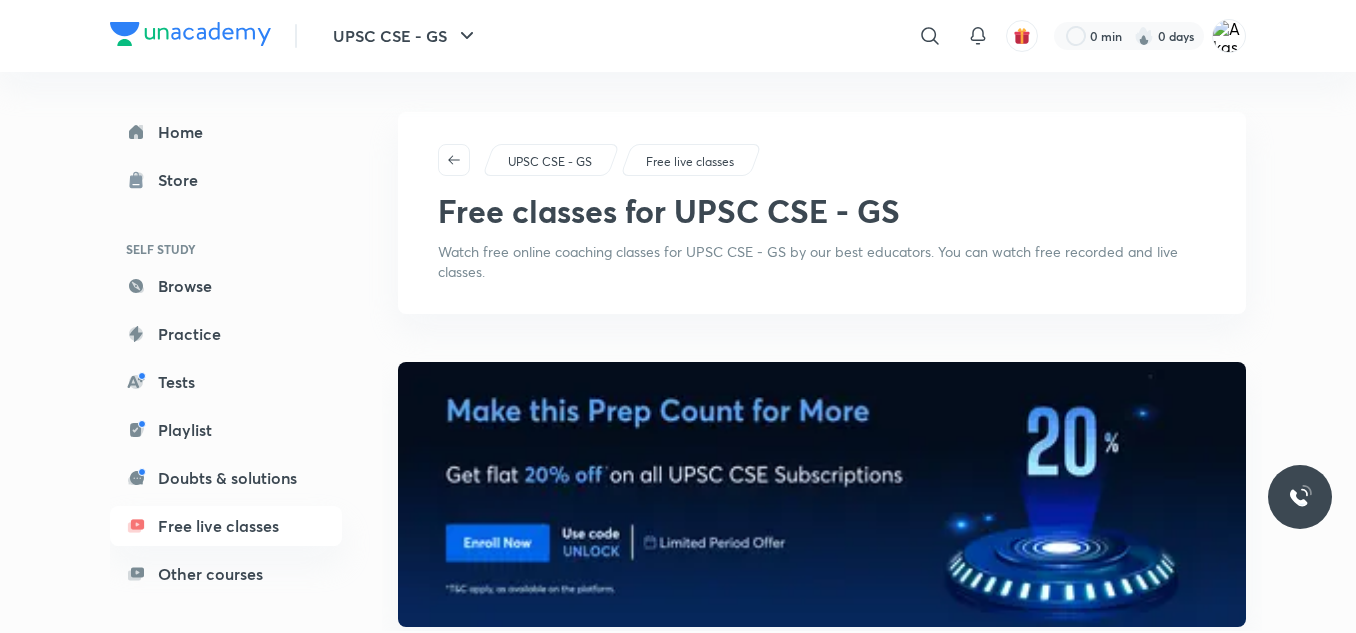 scroll, scrollTop: 0, scrollLeft: 0, axis: both 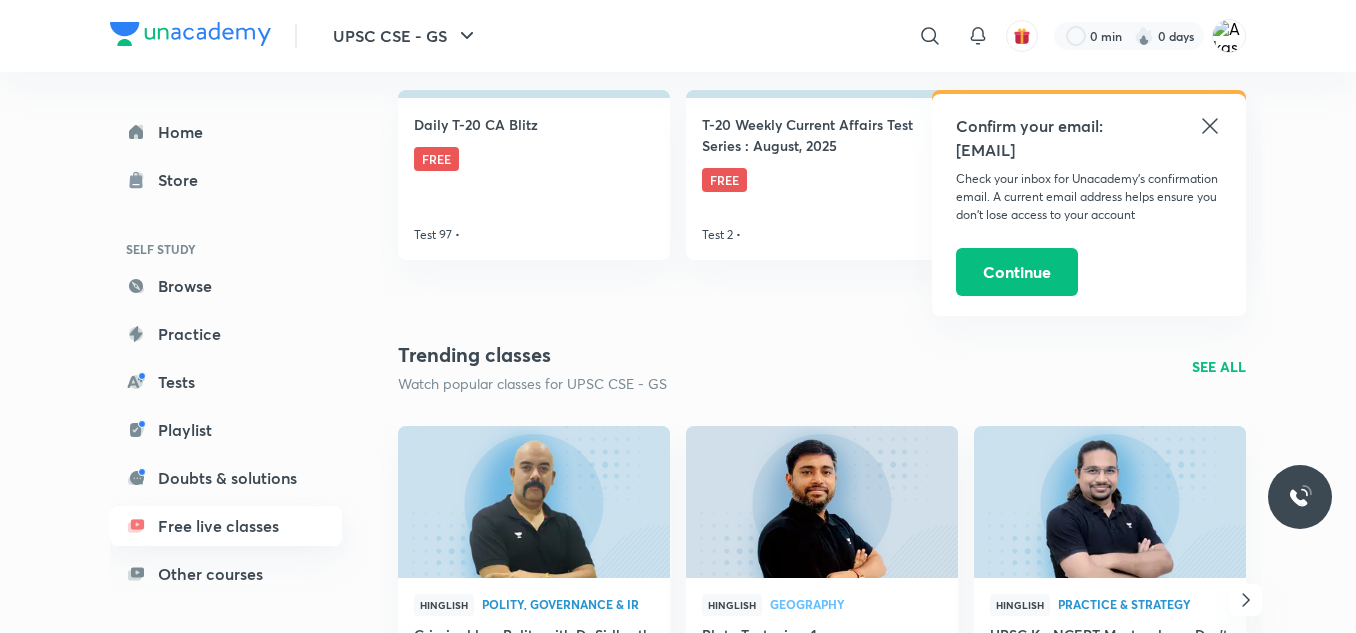 click on "Free live classes" at bounding box center [226, 526] 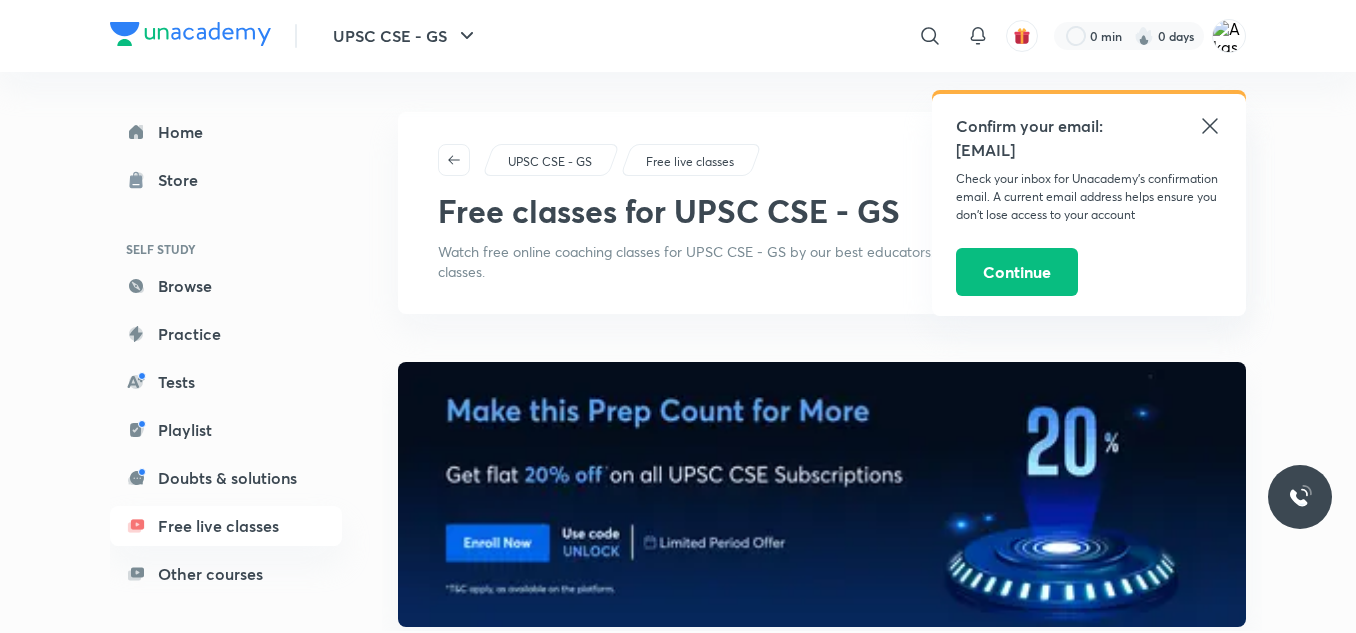 click 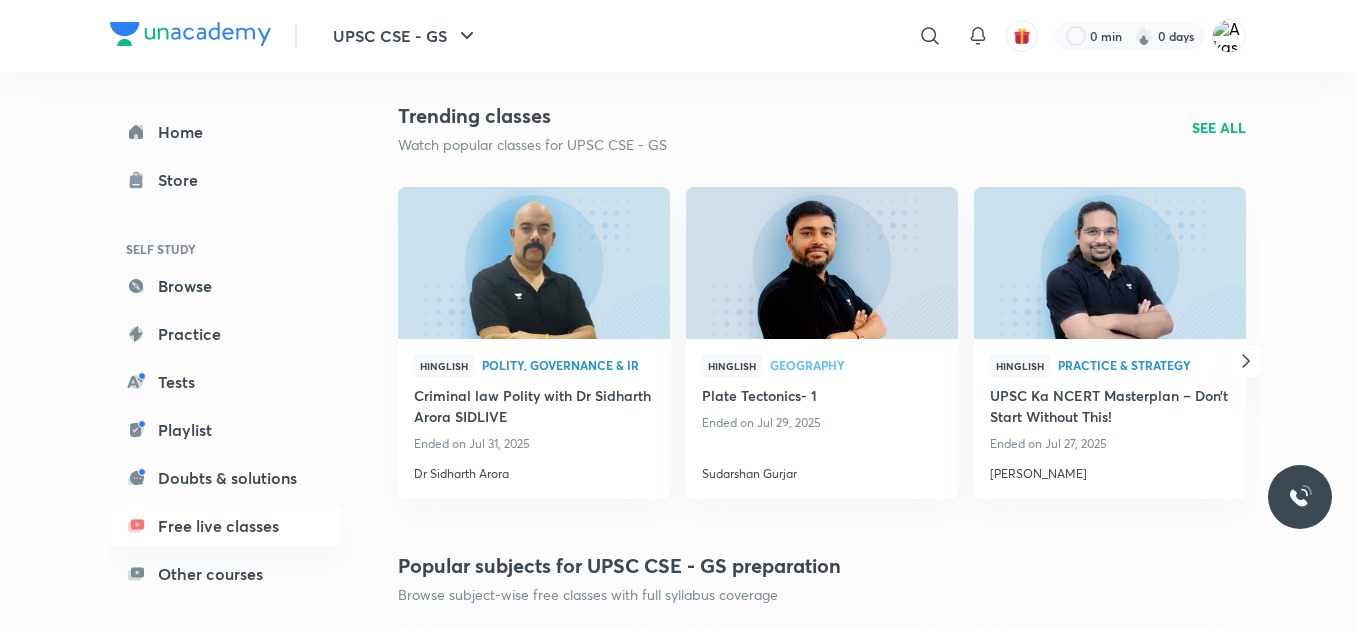 scroll, scrollTop: 1301, scrollLeft: 0, axis: vertical 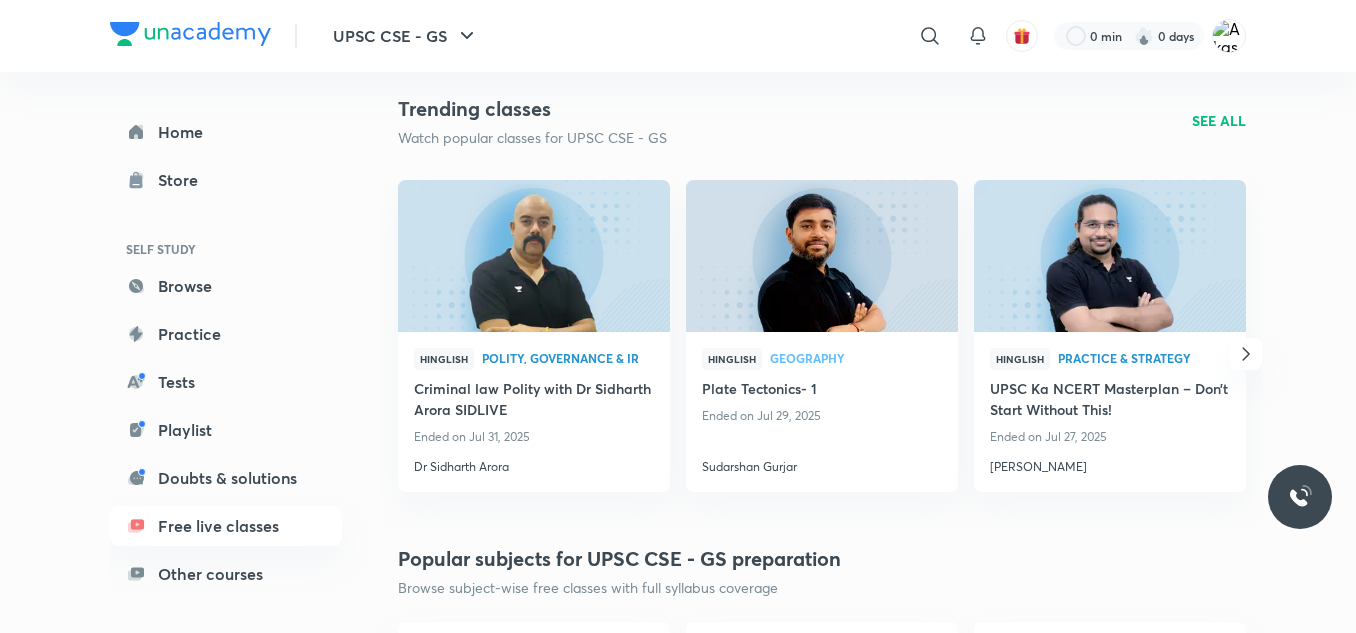 click on "SEE ALL" at bounding box center (1219, 120) 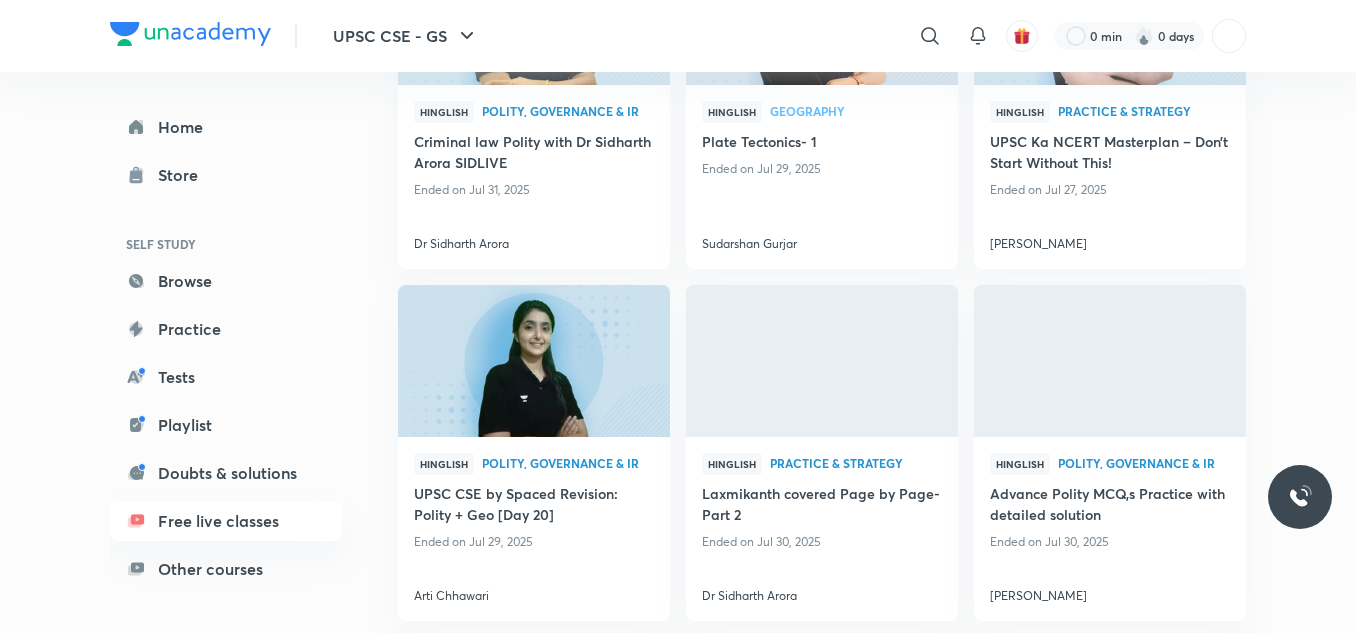scroll, scrollTop: 0, scrollLeft: 0, axis: both 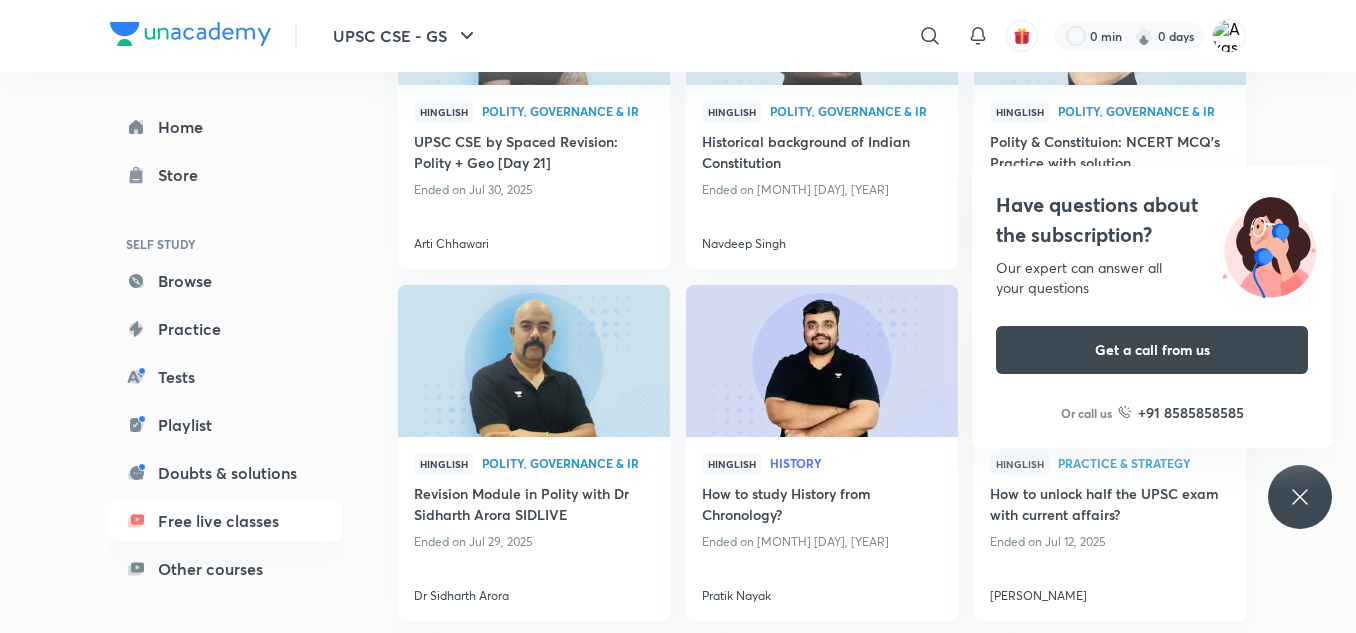 click 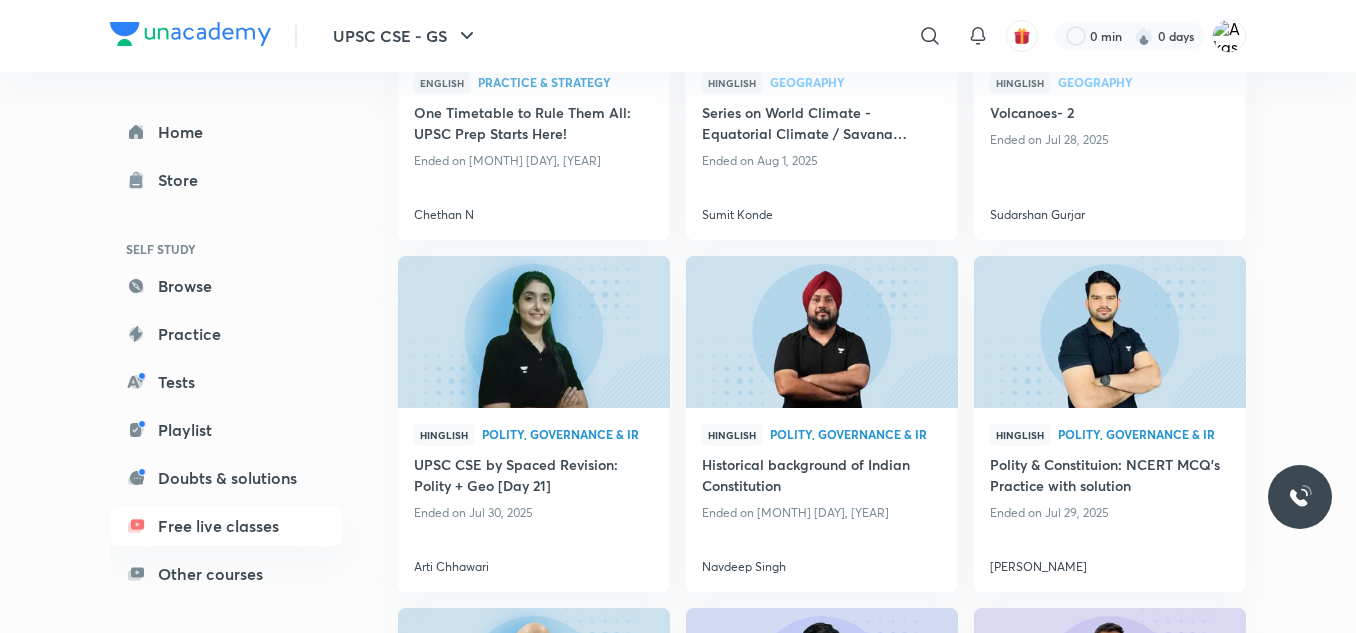 scroll, scrollTop: 1393, scrollLeft: 0, axis: vertical 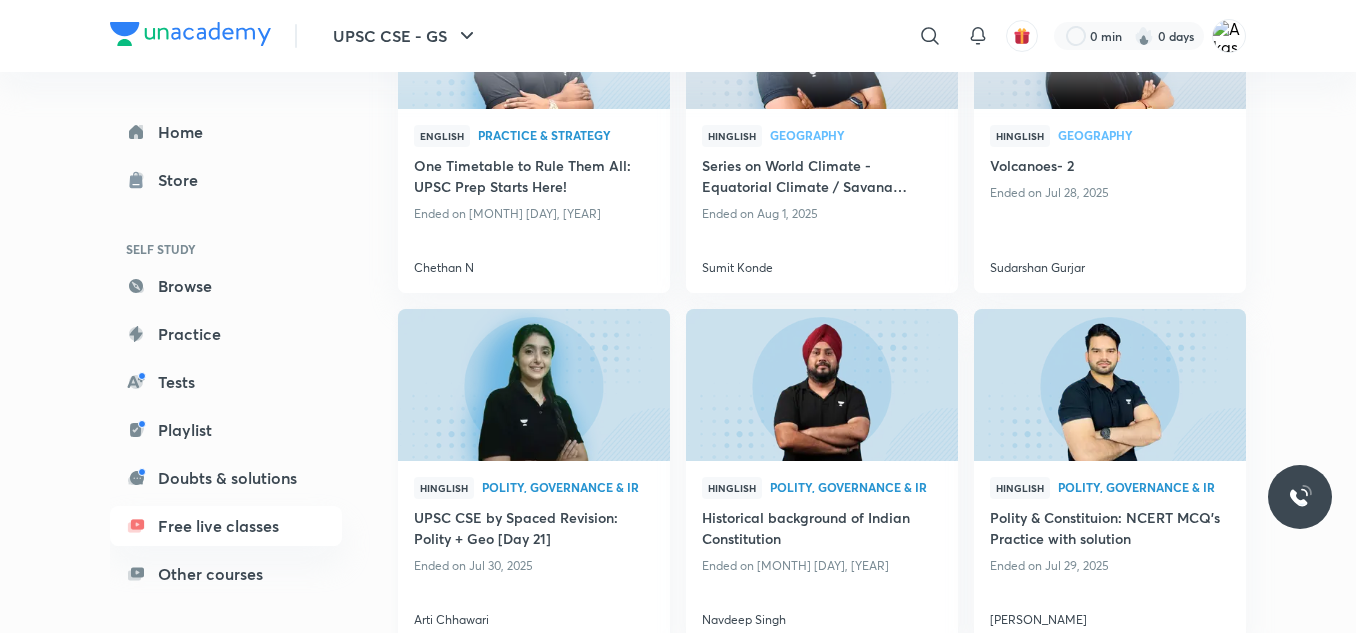 click at bounding box center (533, 385) 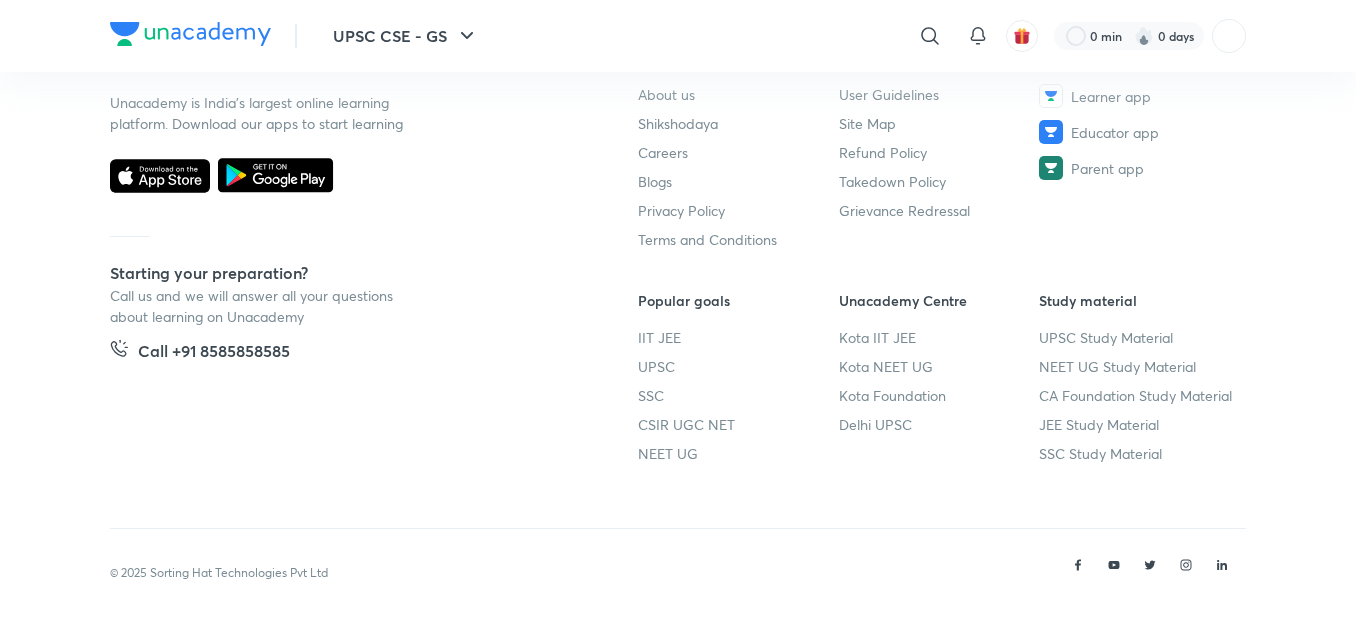 scroll, scrollTop: 0, scrollLeft: 0, axis: both 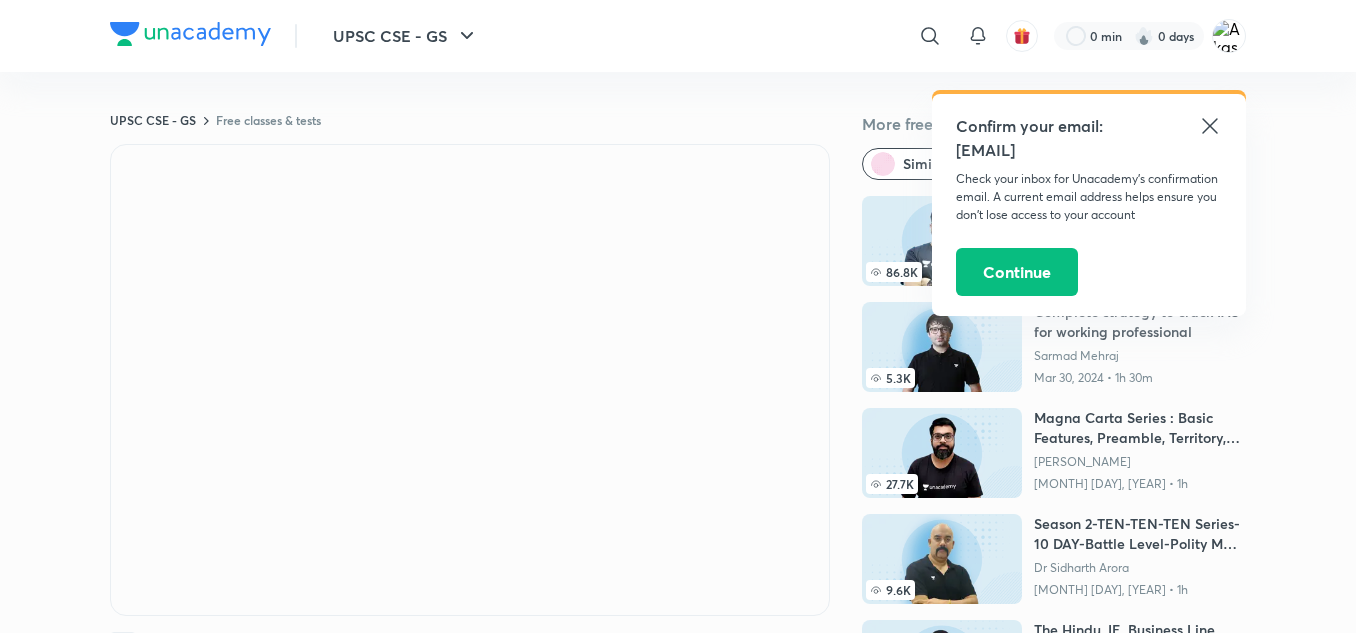 click 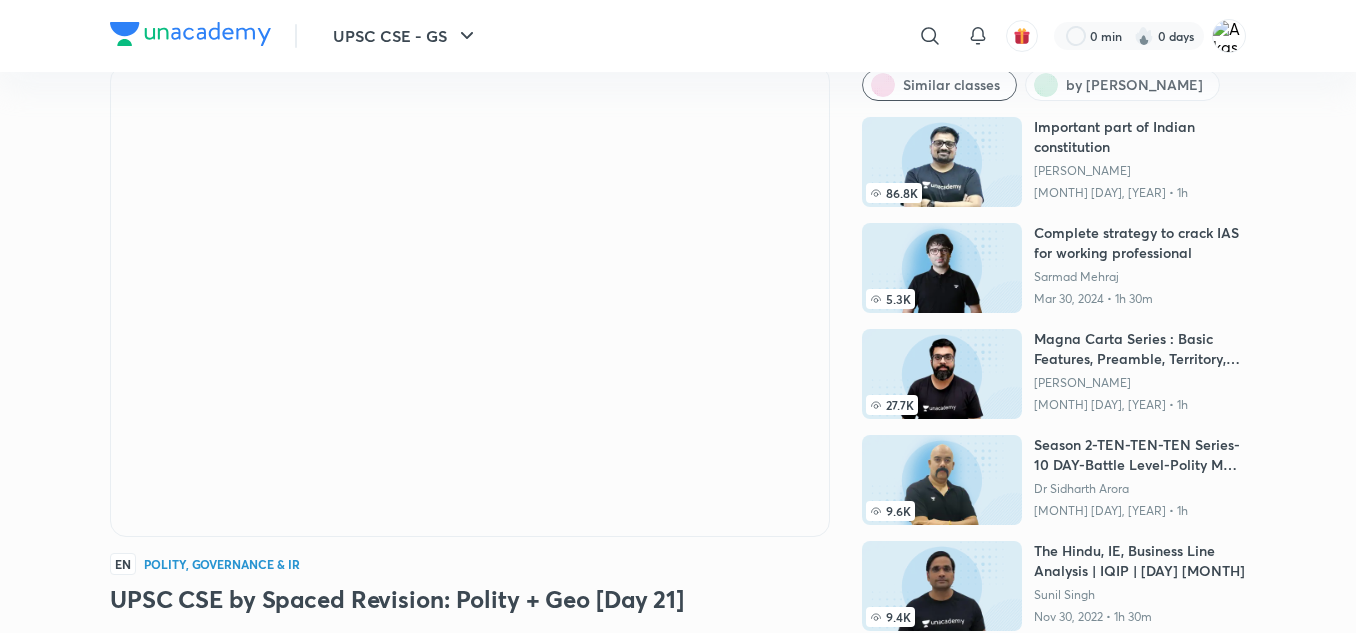 scroll, scrollTop: 90, scrollLeft: 0, axis: vertical 